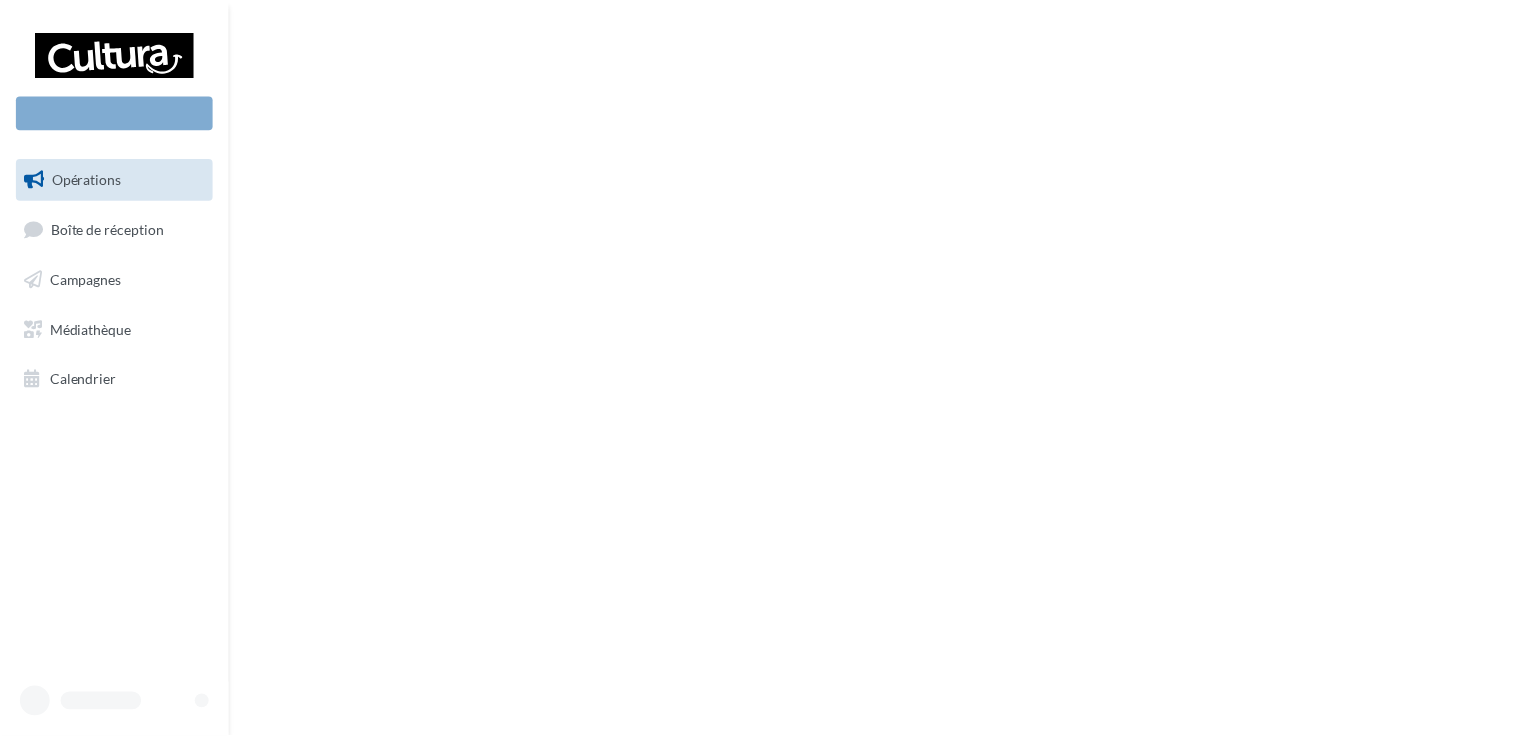 scroll, scrollTop: 0, scrollLeft: 0, axis: both 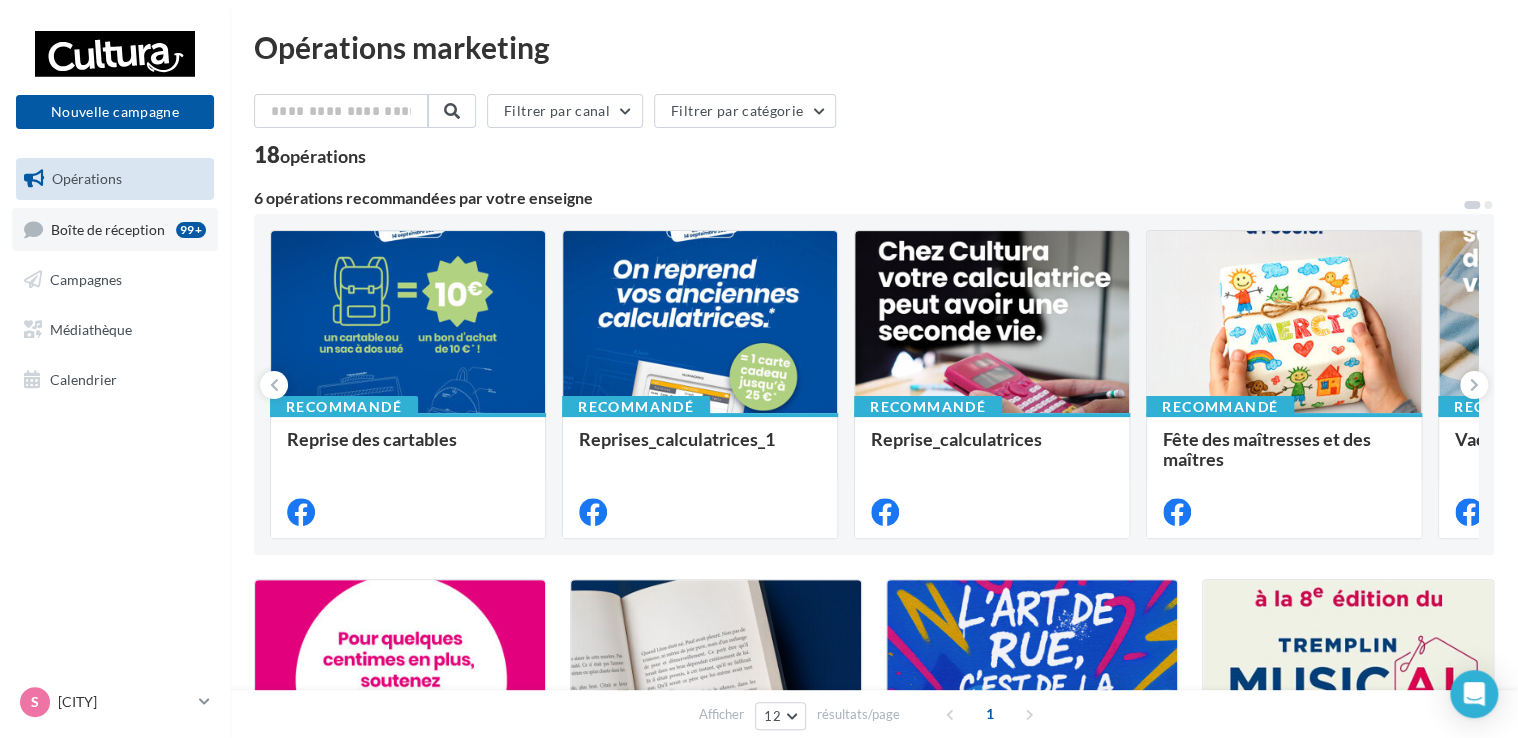 click on "Boîte de réception
99+" at bounding box center (115, 229) 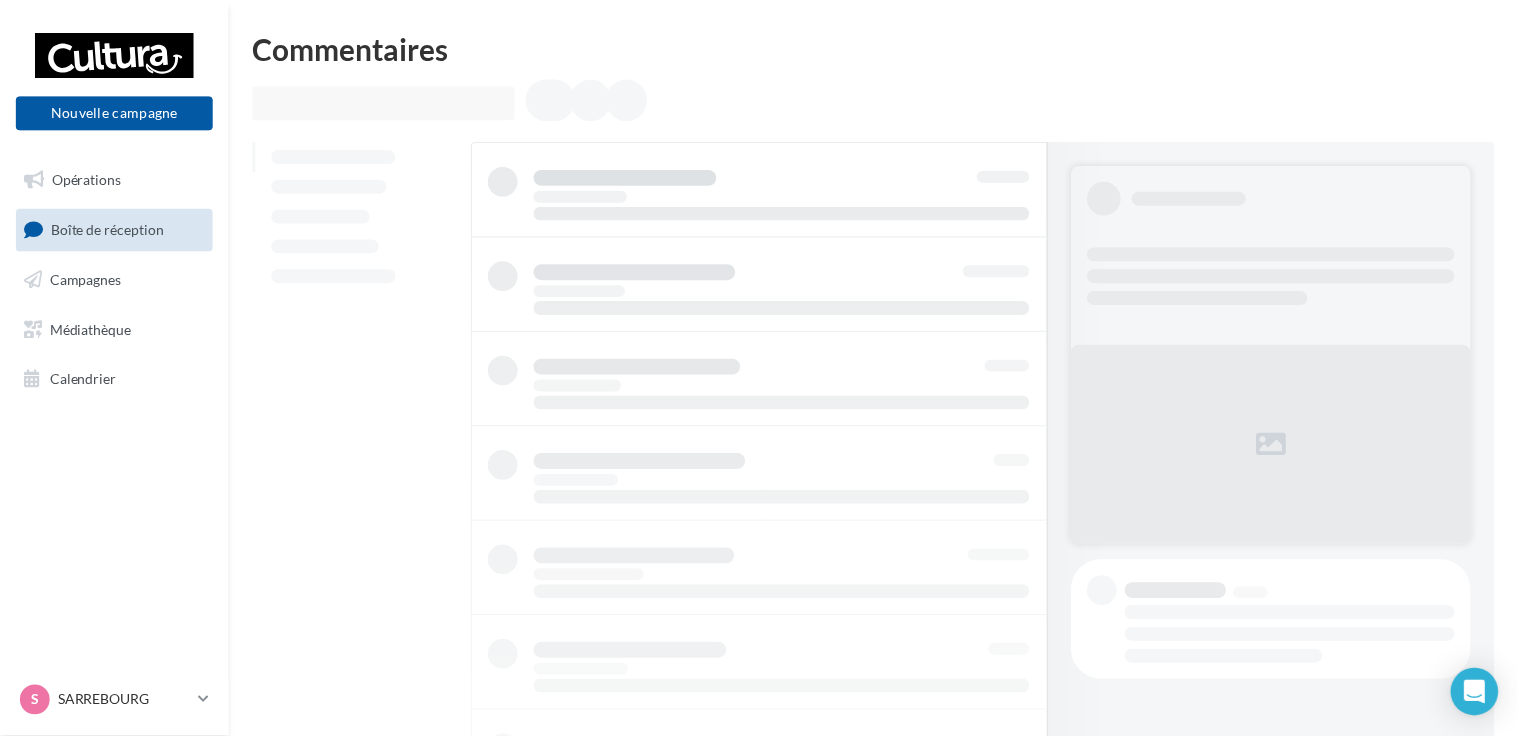 scroll, scrollTop: 0, scrollLeft: 0, axis: both 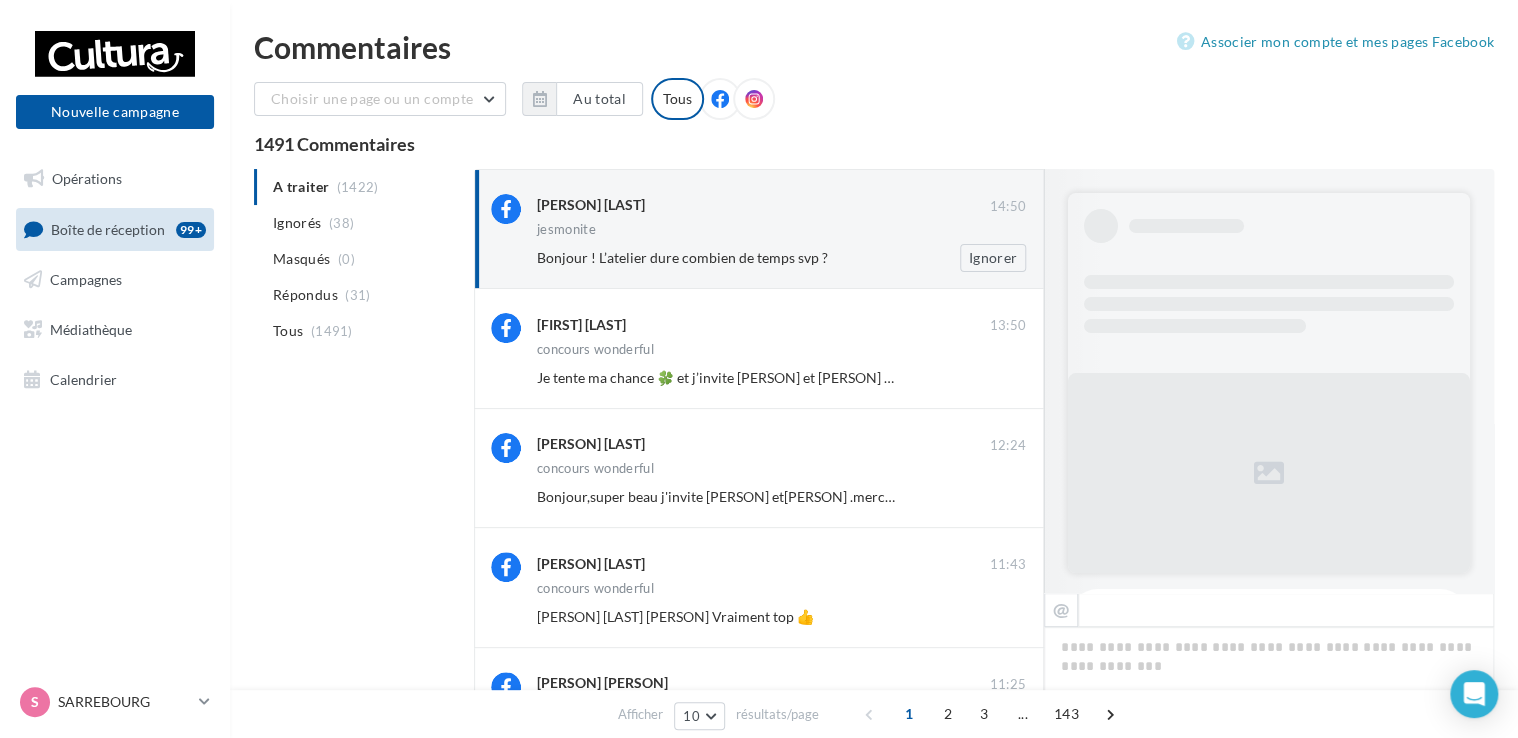 click on "Bonjour ! L’atelier dure combien de temps svp ?" at bounding box center (716, 258) 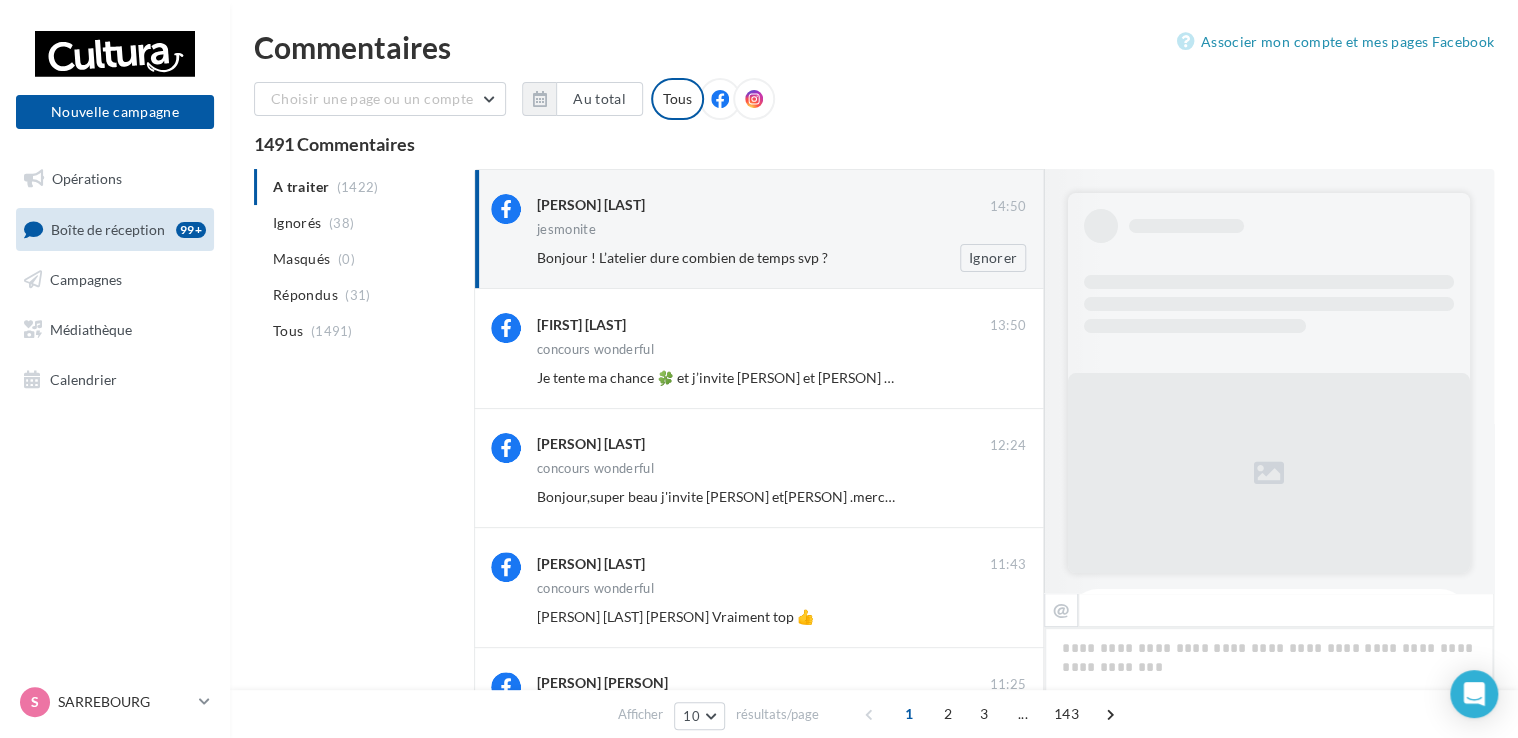 scroll, scrollTop: 390, scrollLeft: 0, axis: vertical 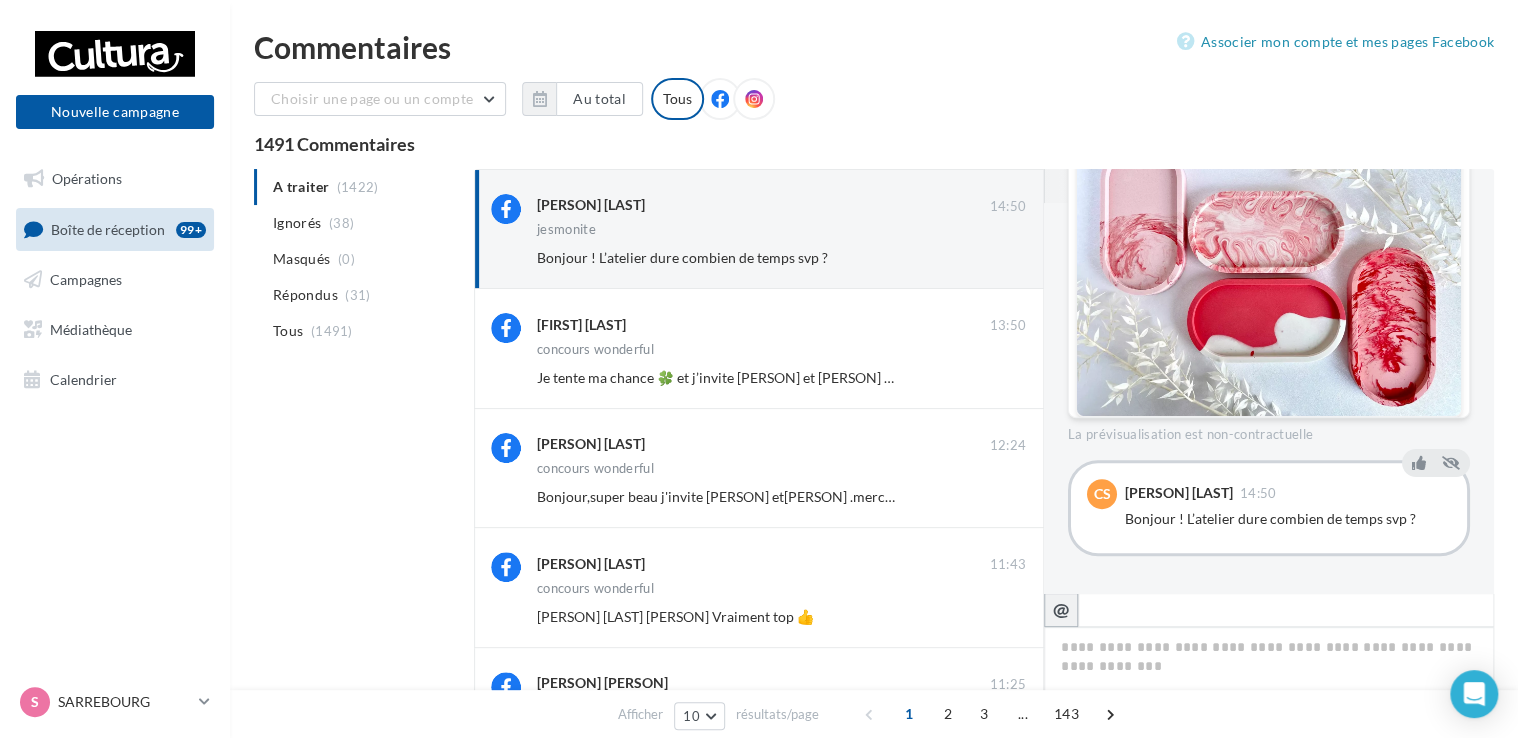 click on "@" at bounding box center (1061, 609) 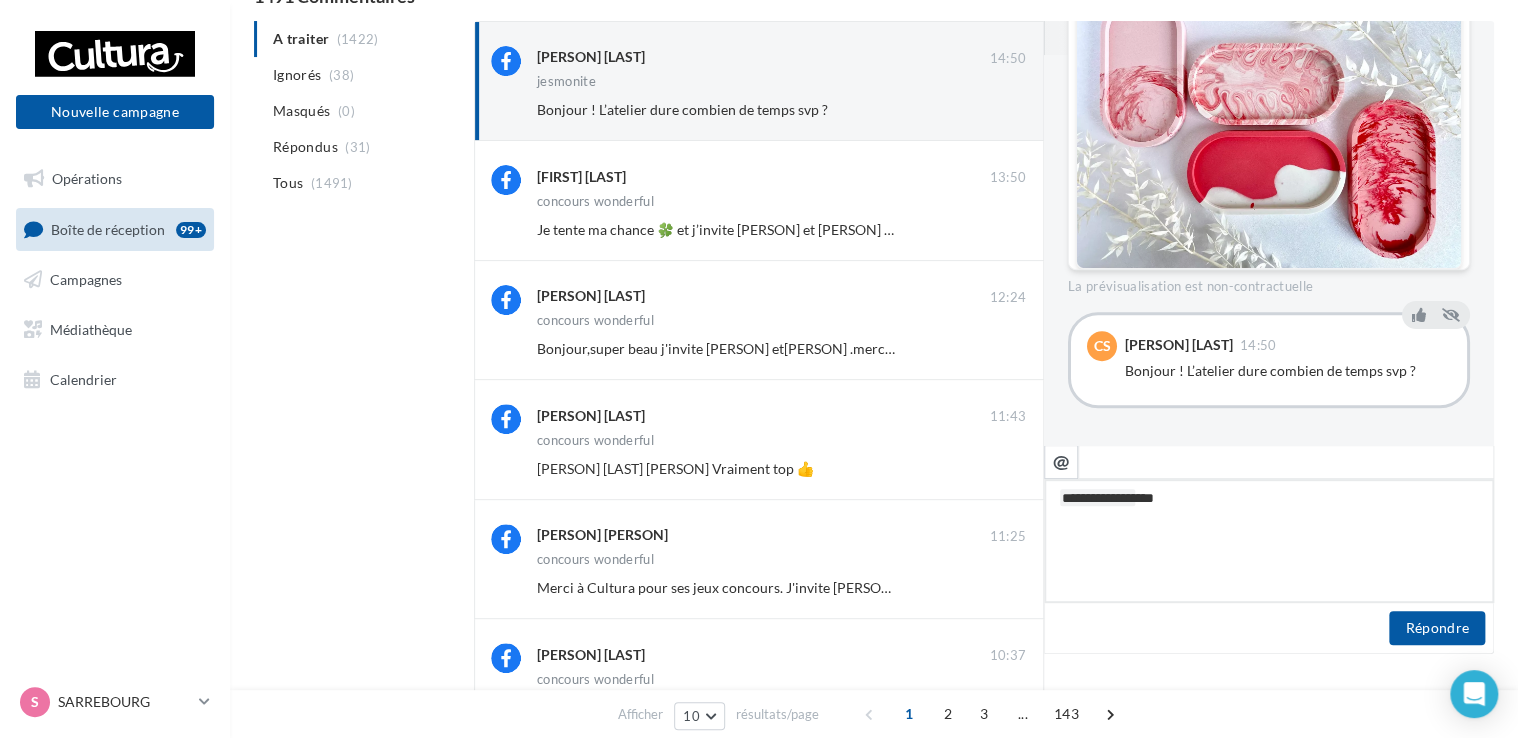 scroll, scrollTop: 200, scrollLeft: 0, axis: vertical 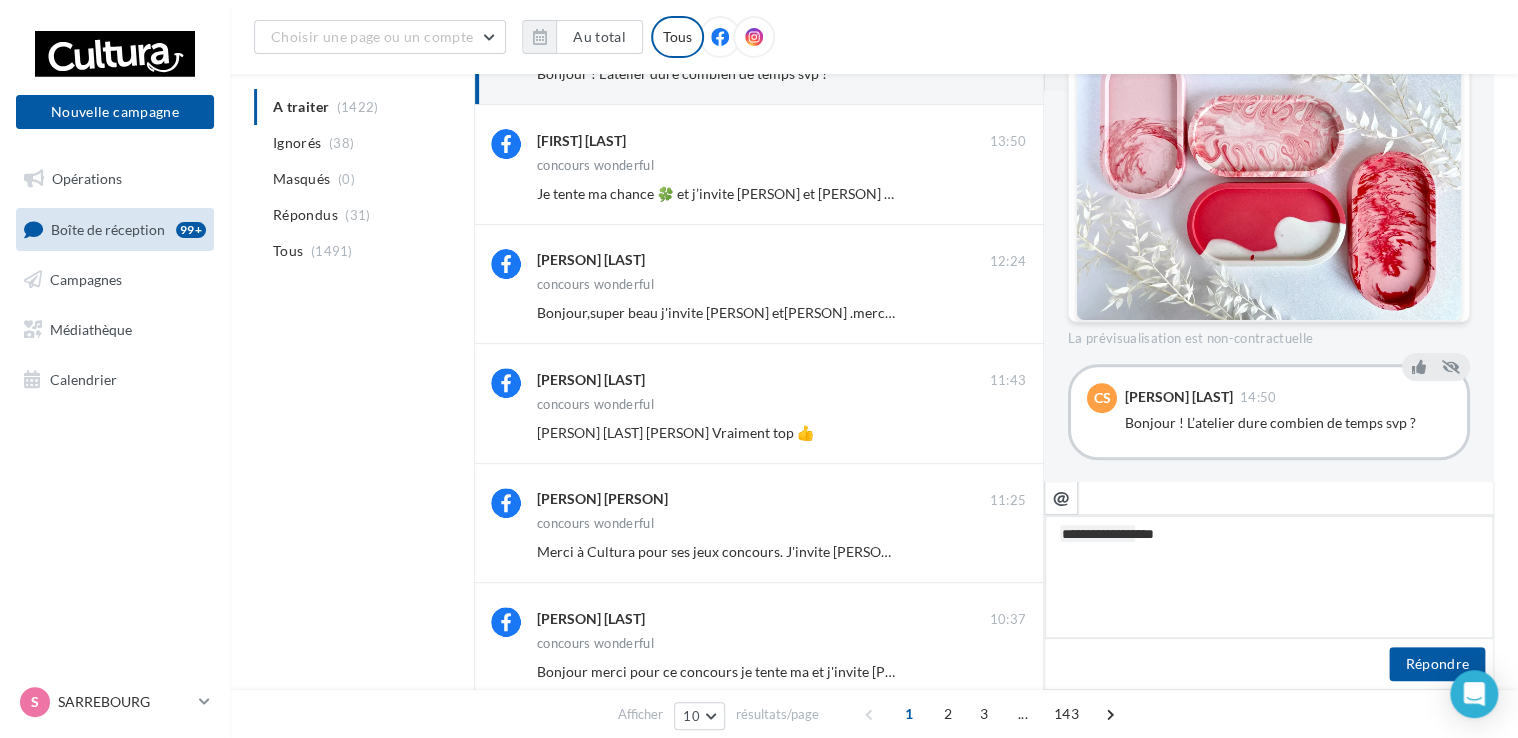 click on "**********" at bounding box center (1269, 577) 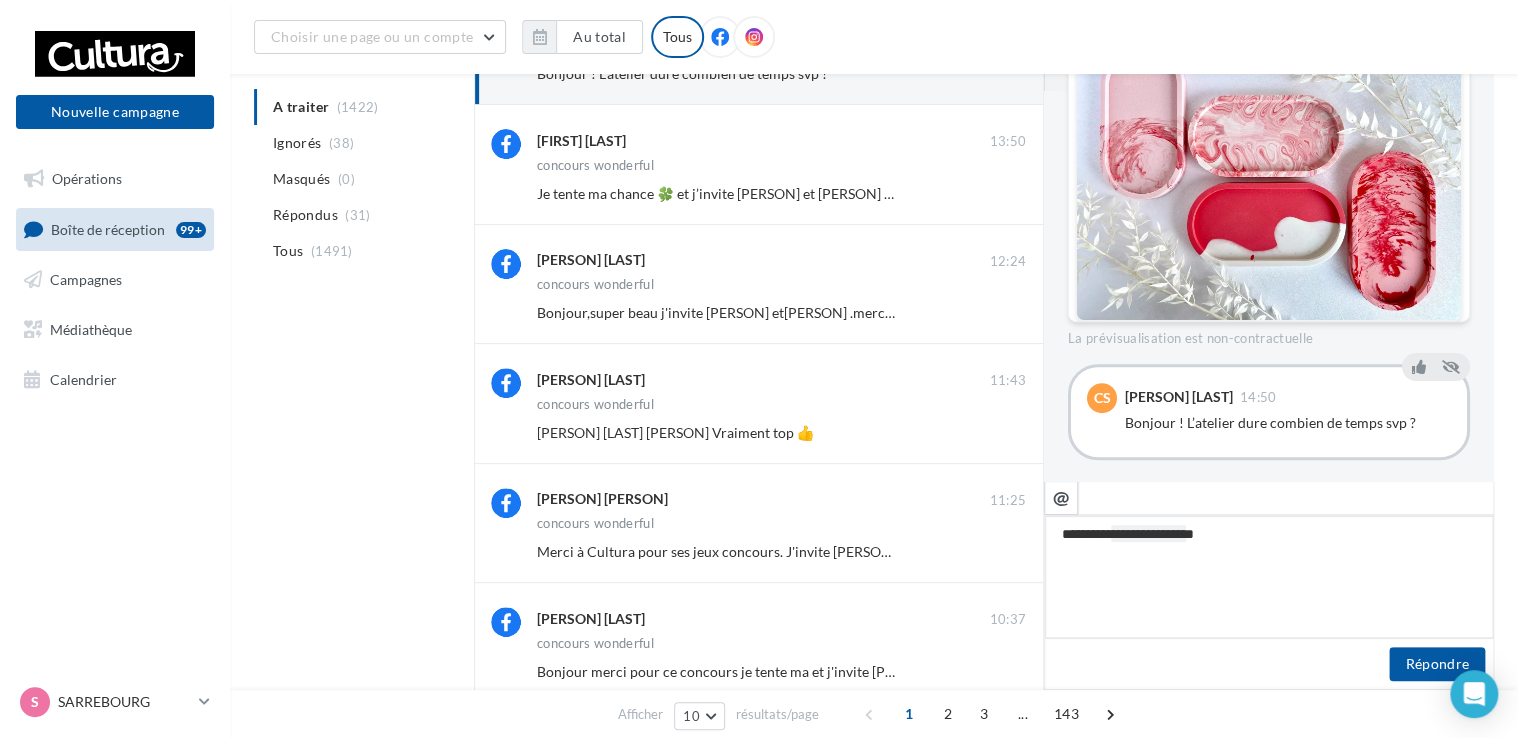 click on "**********" at bounding box center [1269, 577] 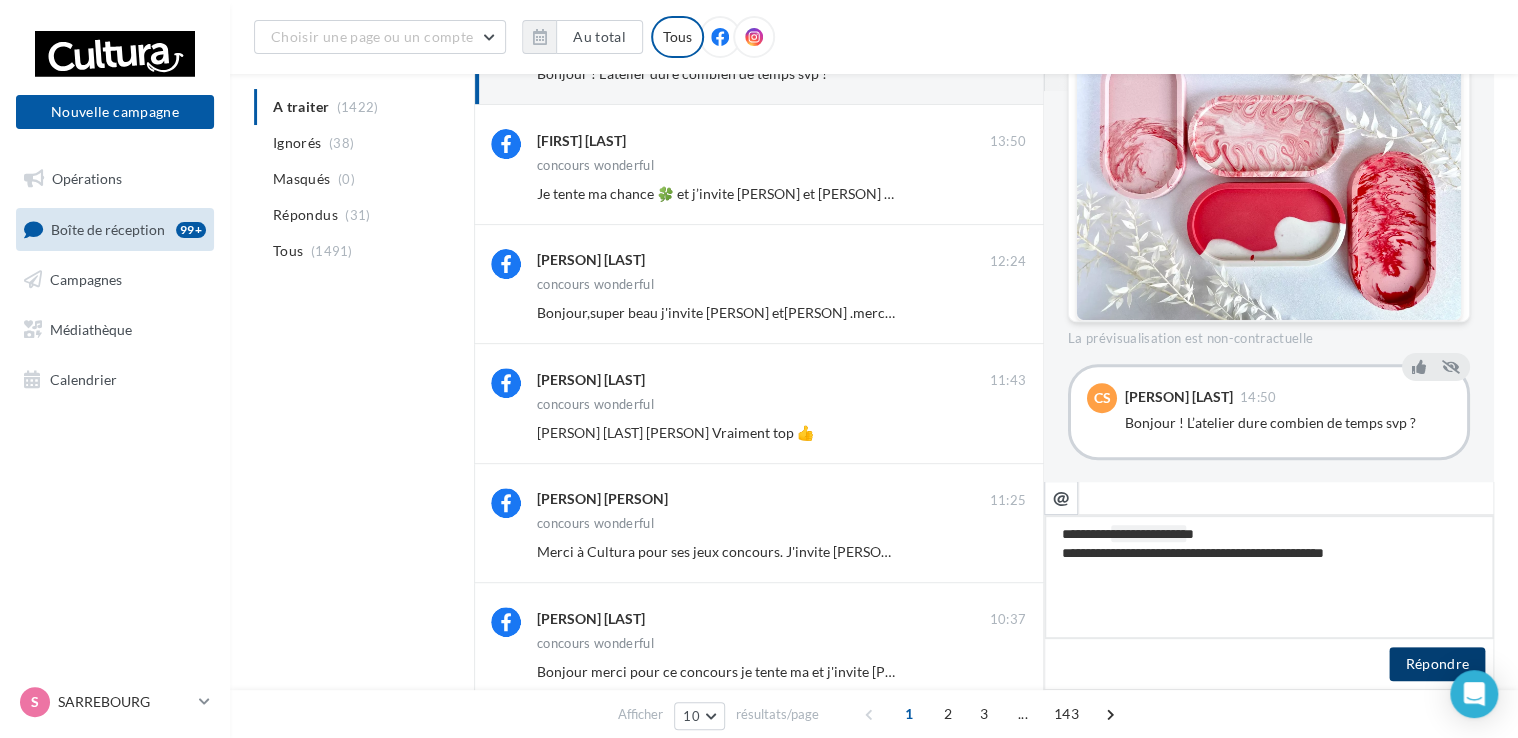 type on "**********" 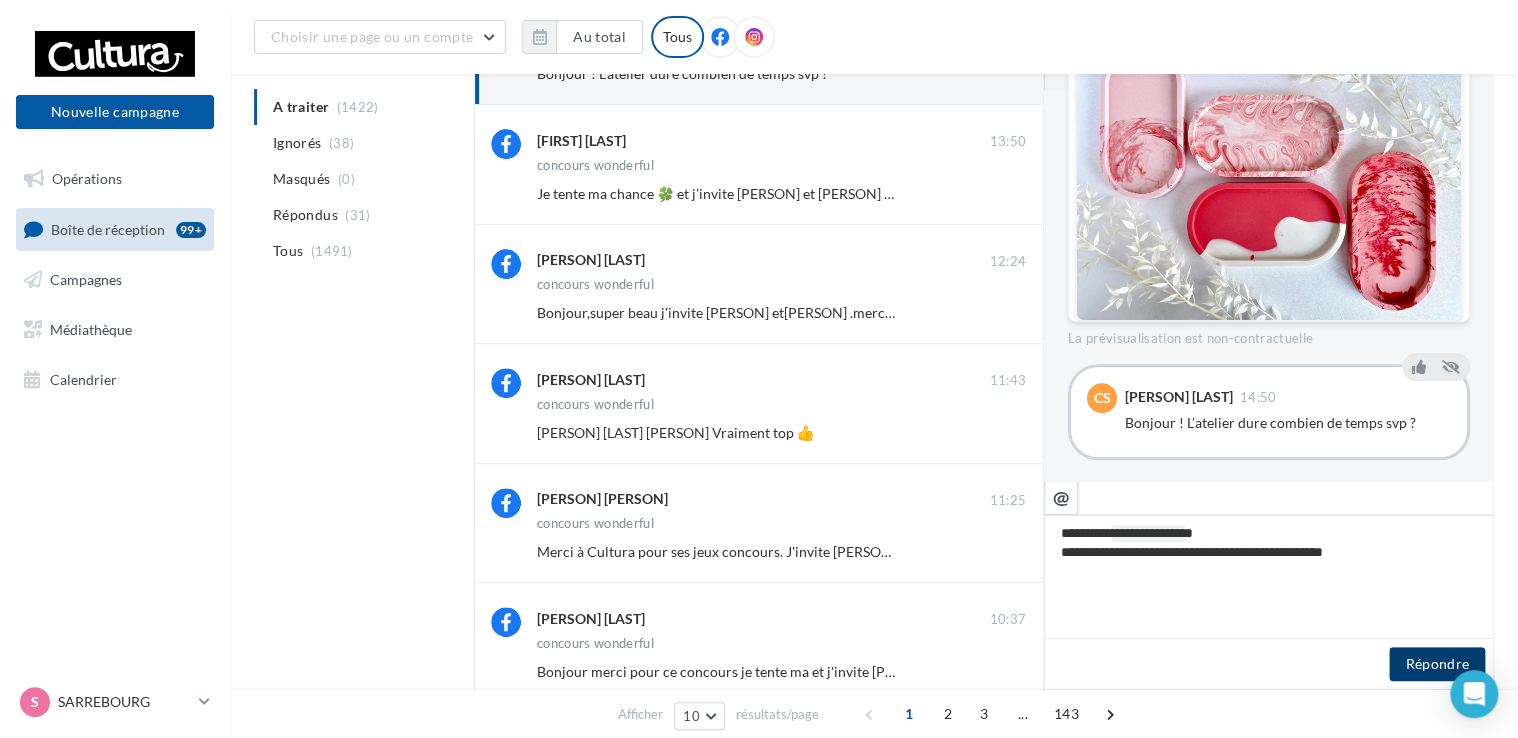click on "Répondre" at bounding box center [1437, 664] 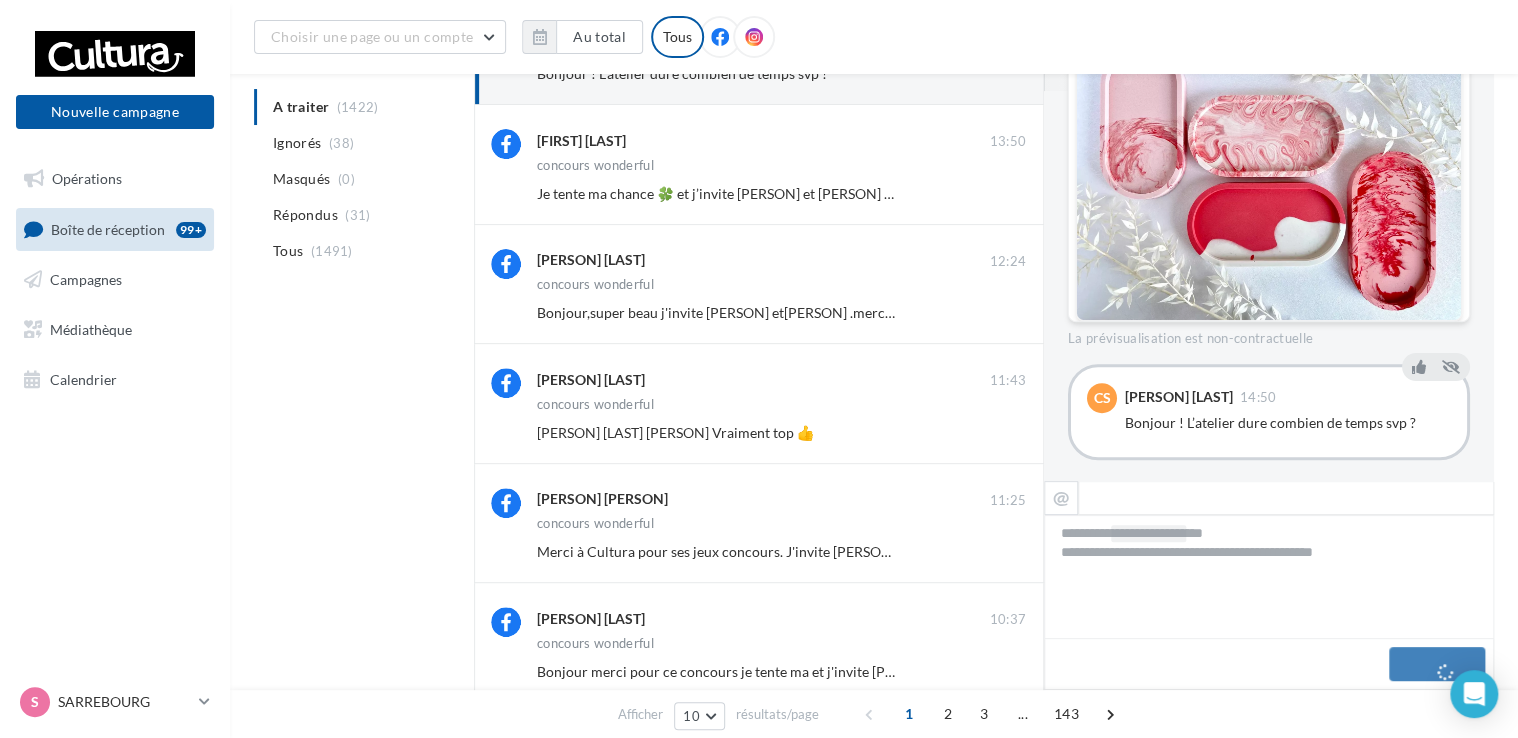 scroll, scrollTop: 310, scrollLeft: 0, axis: vertical 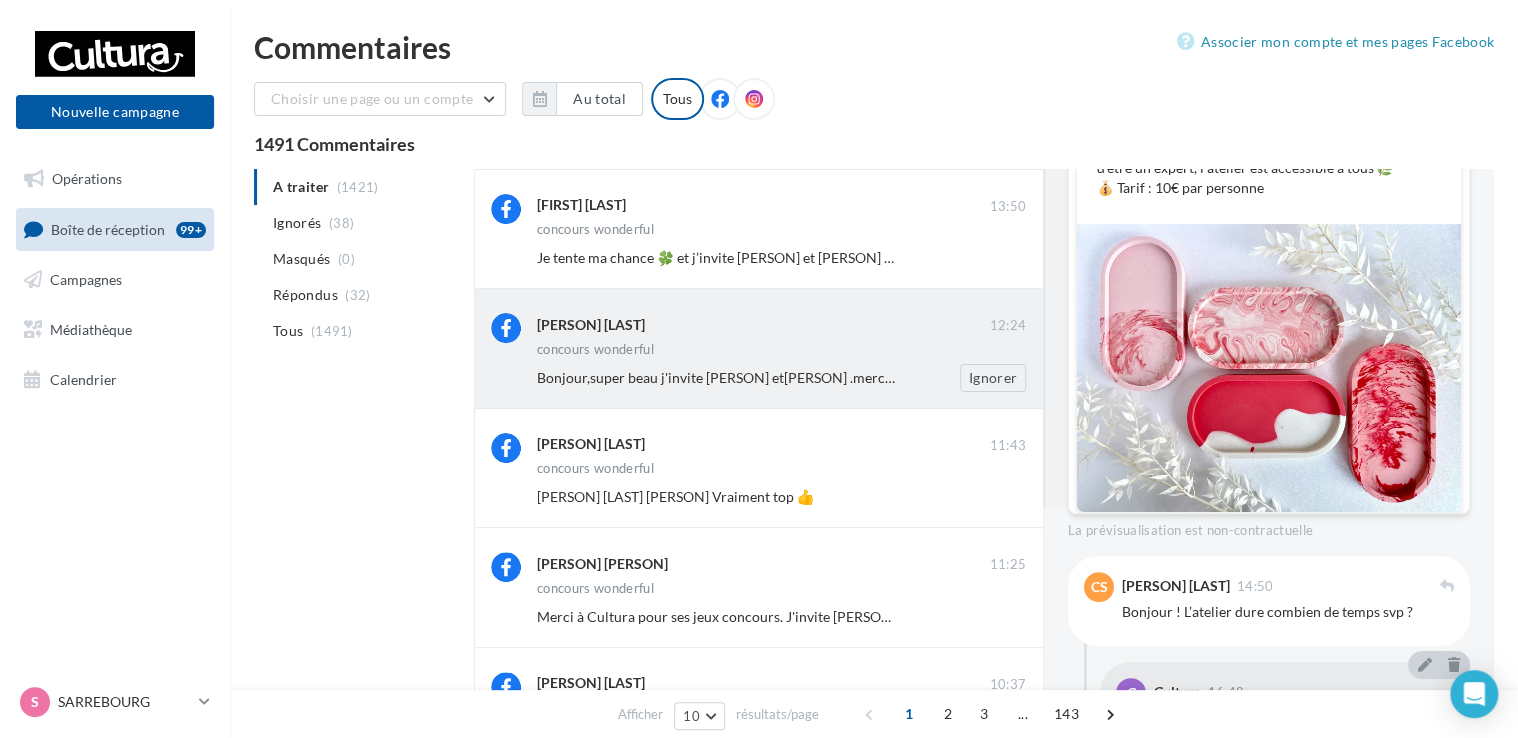 click on "Bonjour,super beau j'invite Elodie Subi etColine Tl .merci cultura
Ignorer" at bounding box center [789, 378] 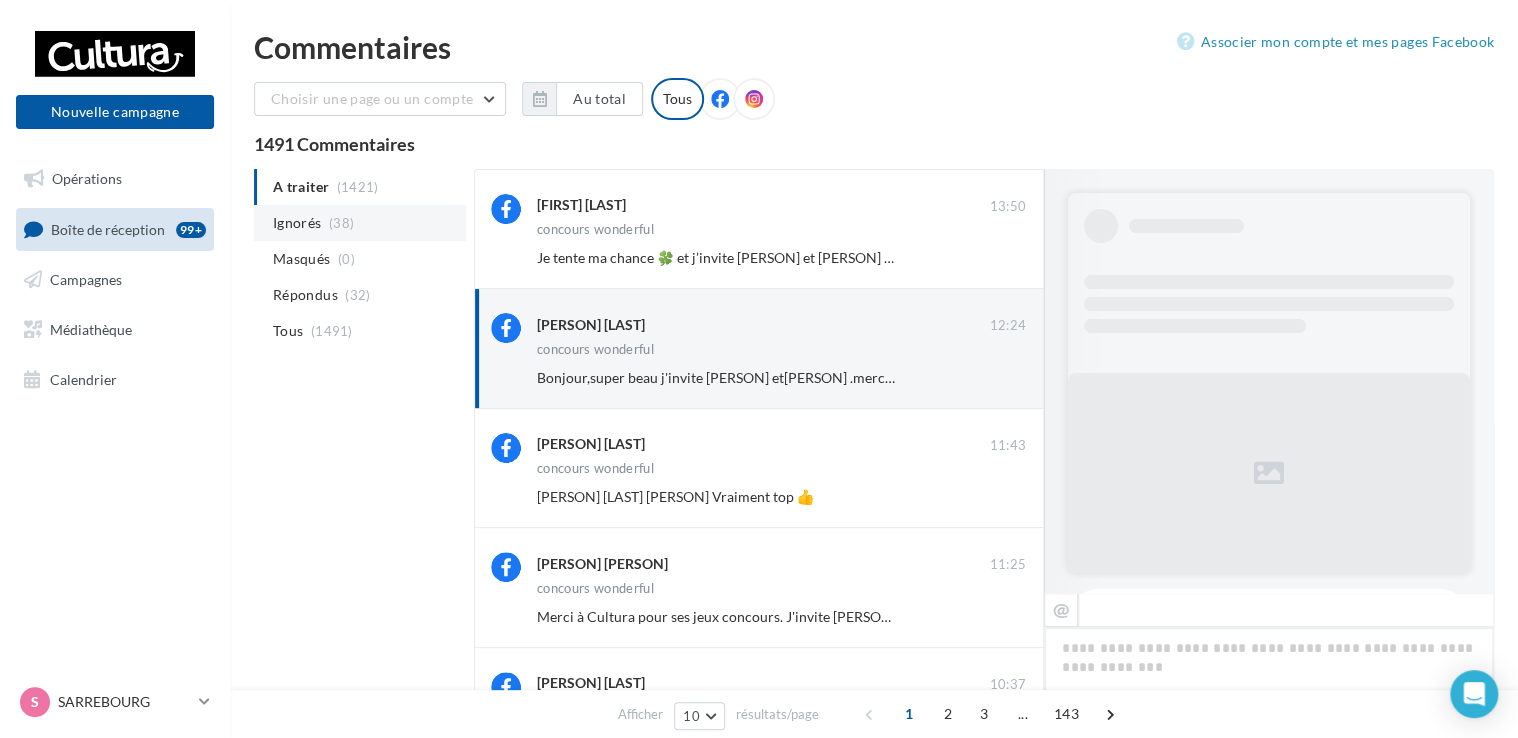 scroll, scrollTop: 990, scrollLeft: 0, axis: vertical 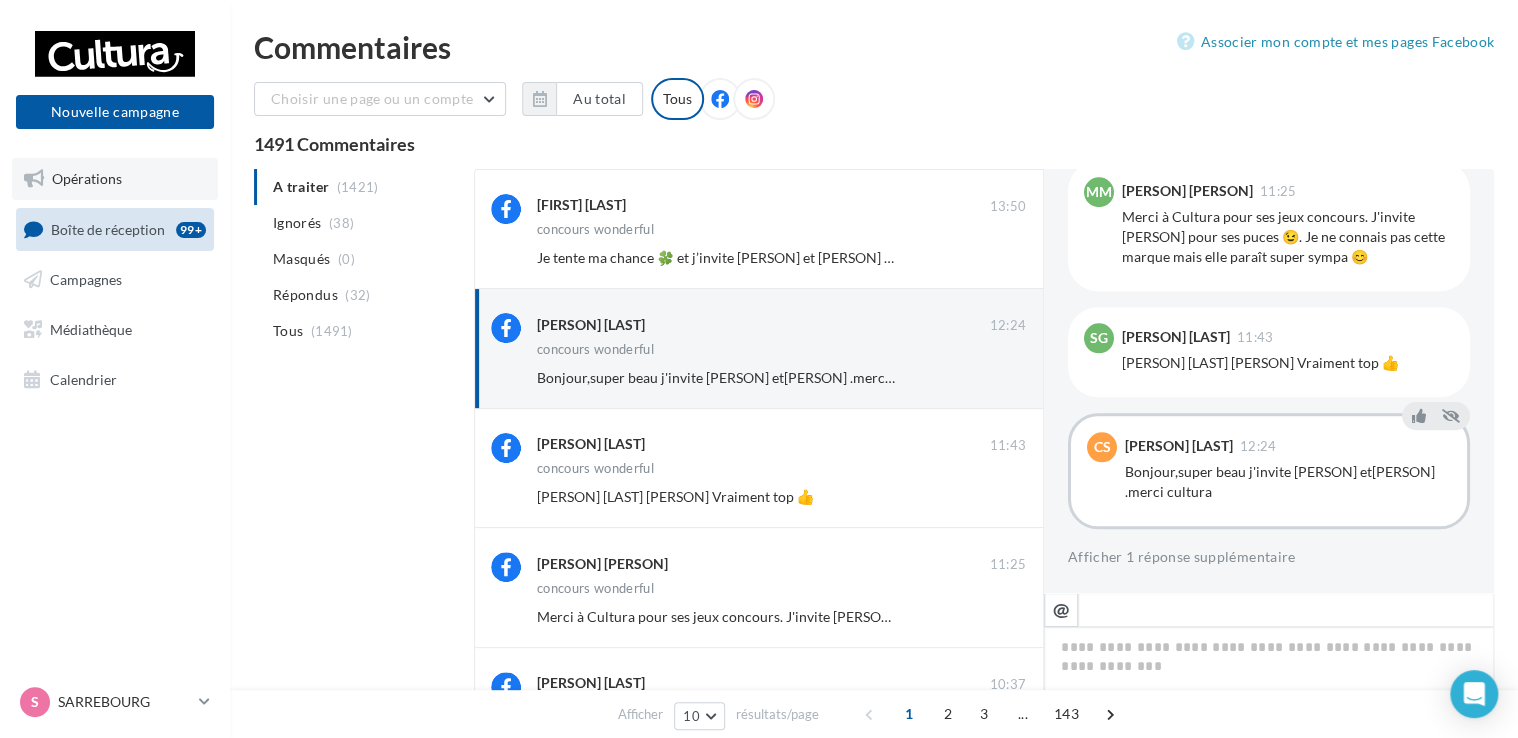 click on "Opérations" at bounding box center (87, 178) 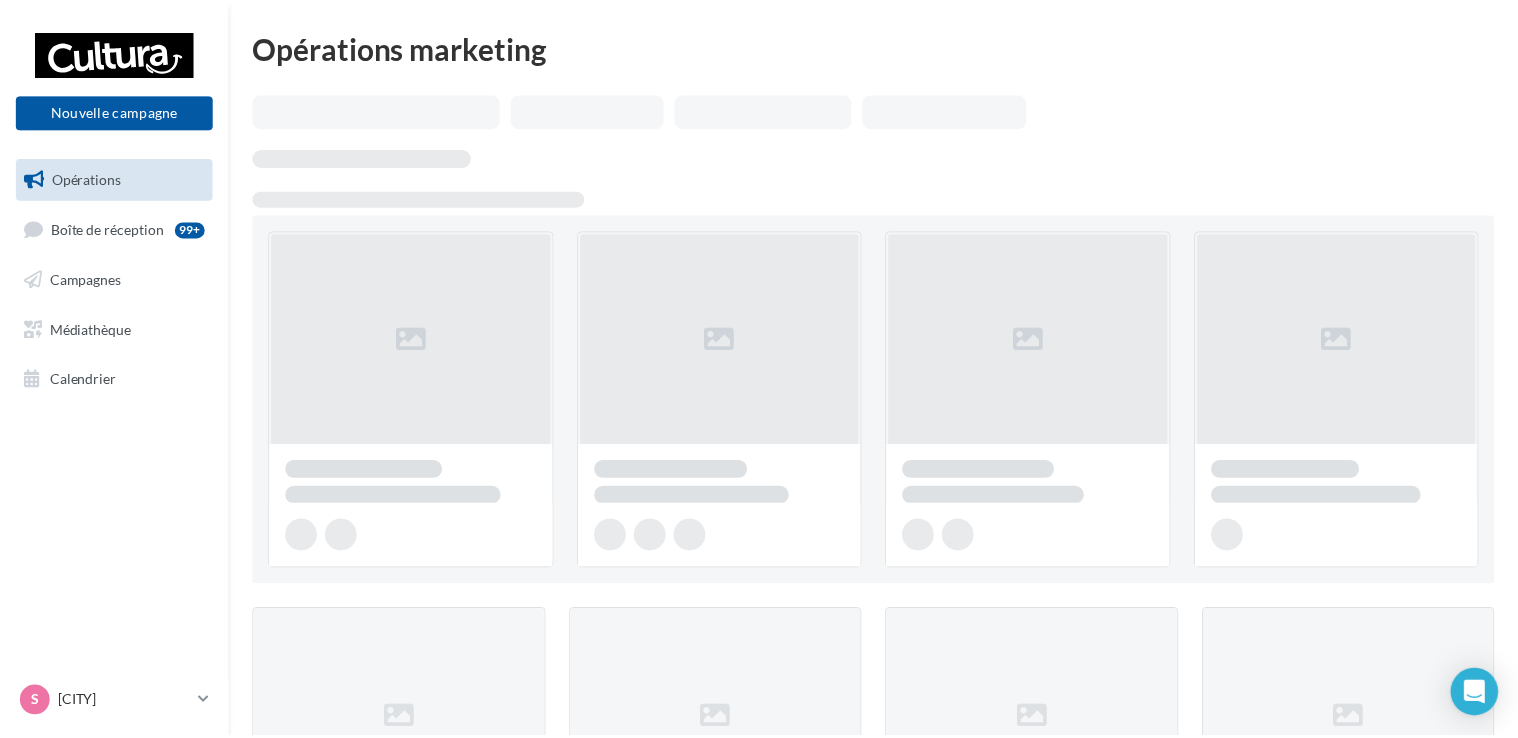 scroll, scrollTop: 0, scrollLeft: 0, axis: both 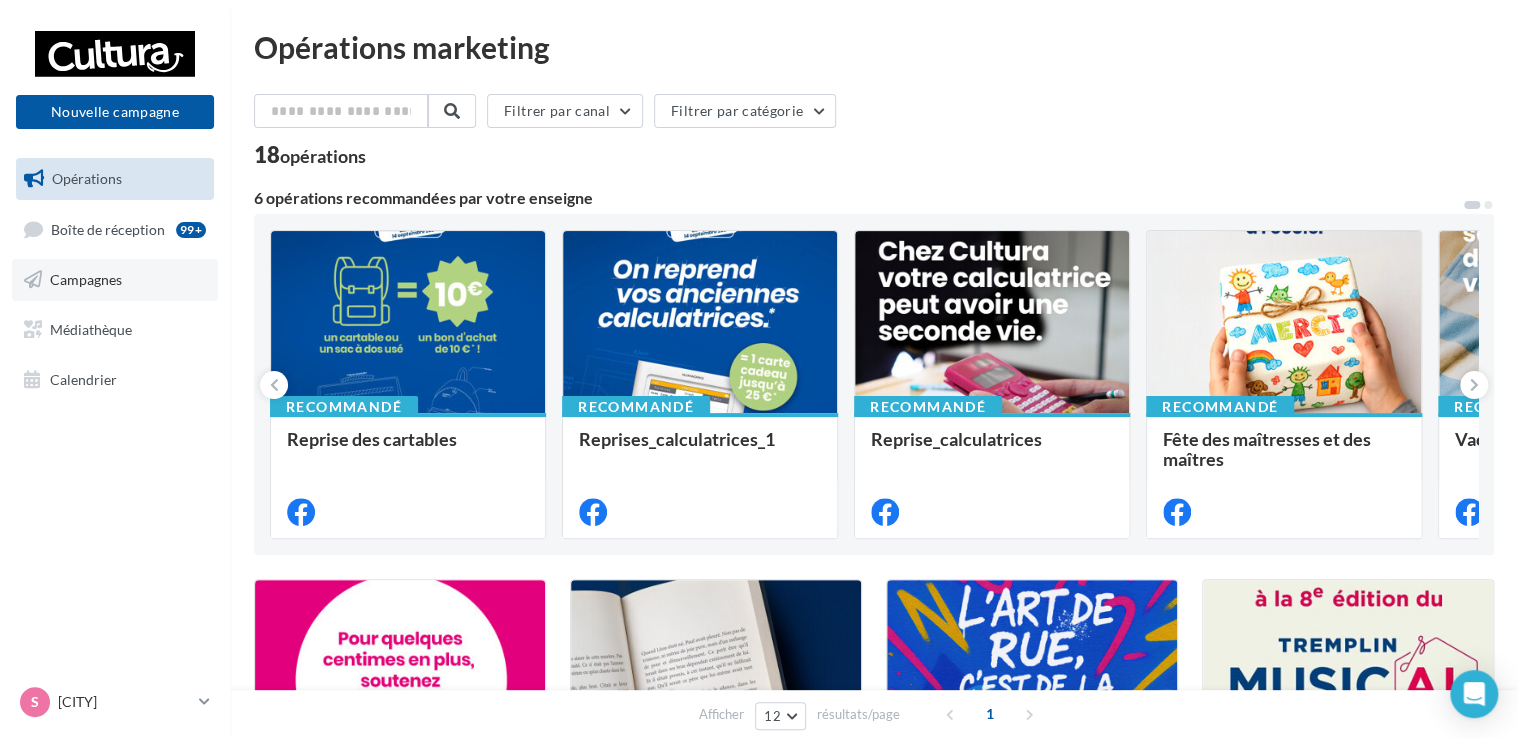 click on "Campagnes" at bounding box center (86, 279) 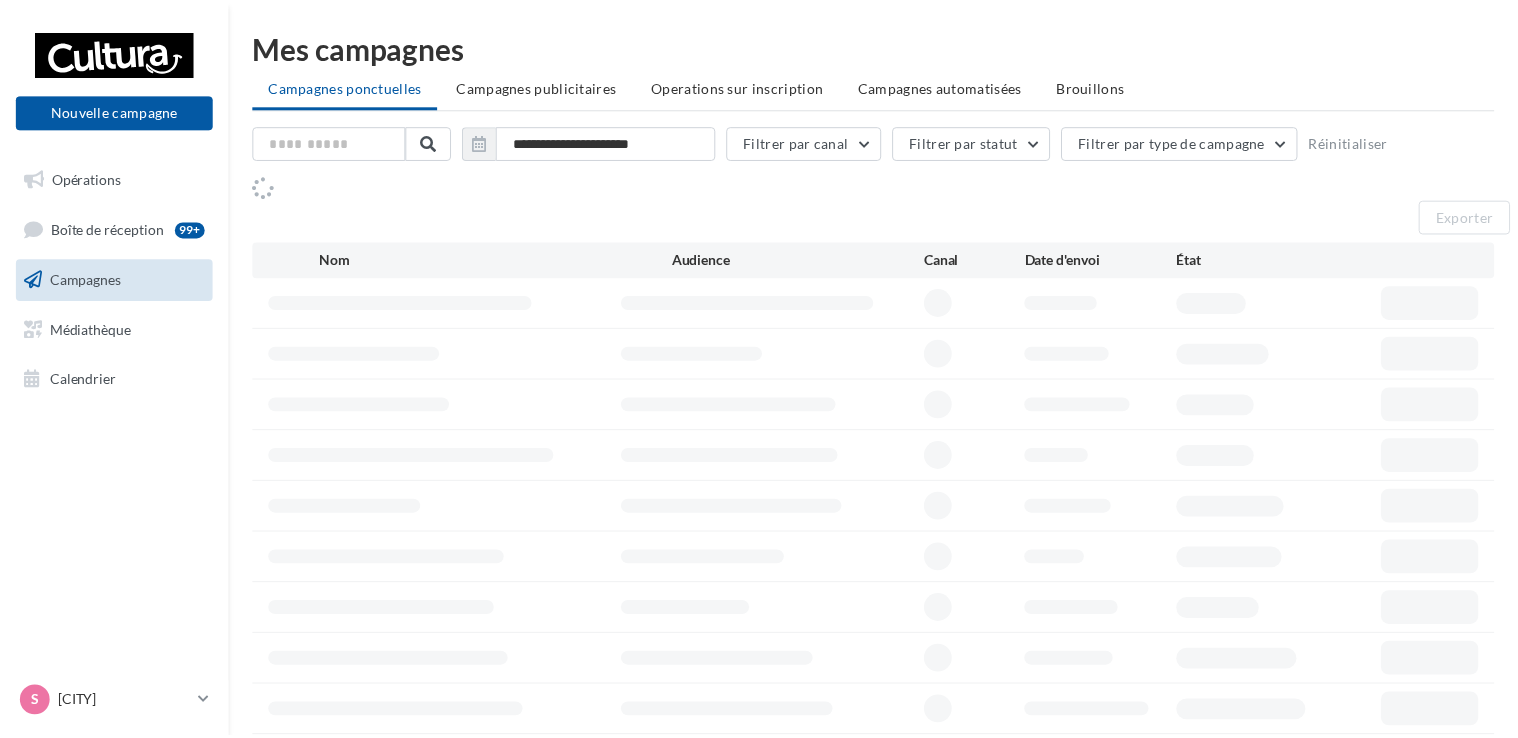 scroll, scrollTop: 0, scrollLeft: 0, axis: both 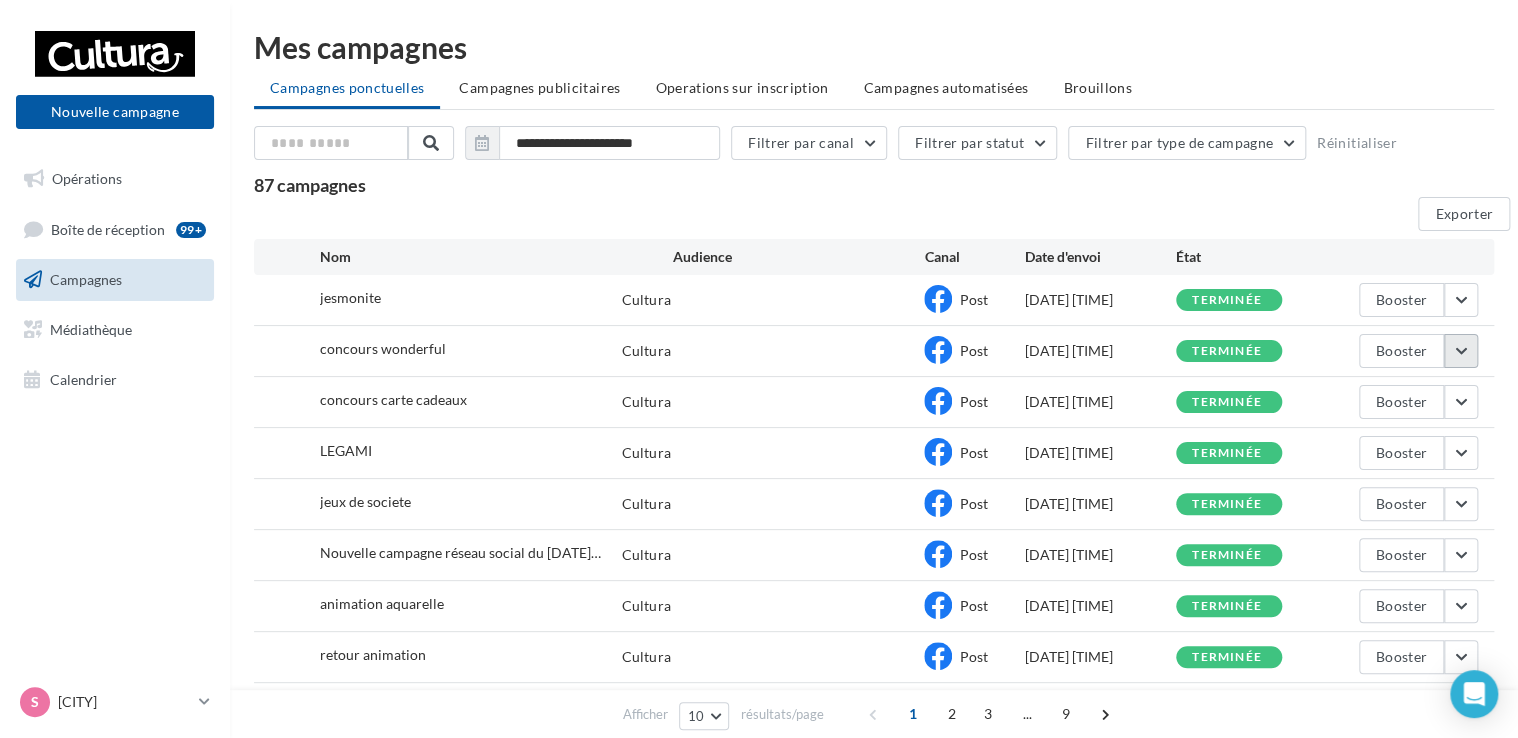 click at bounding box center [1461, 300] 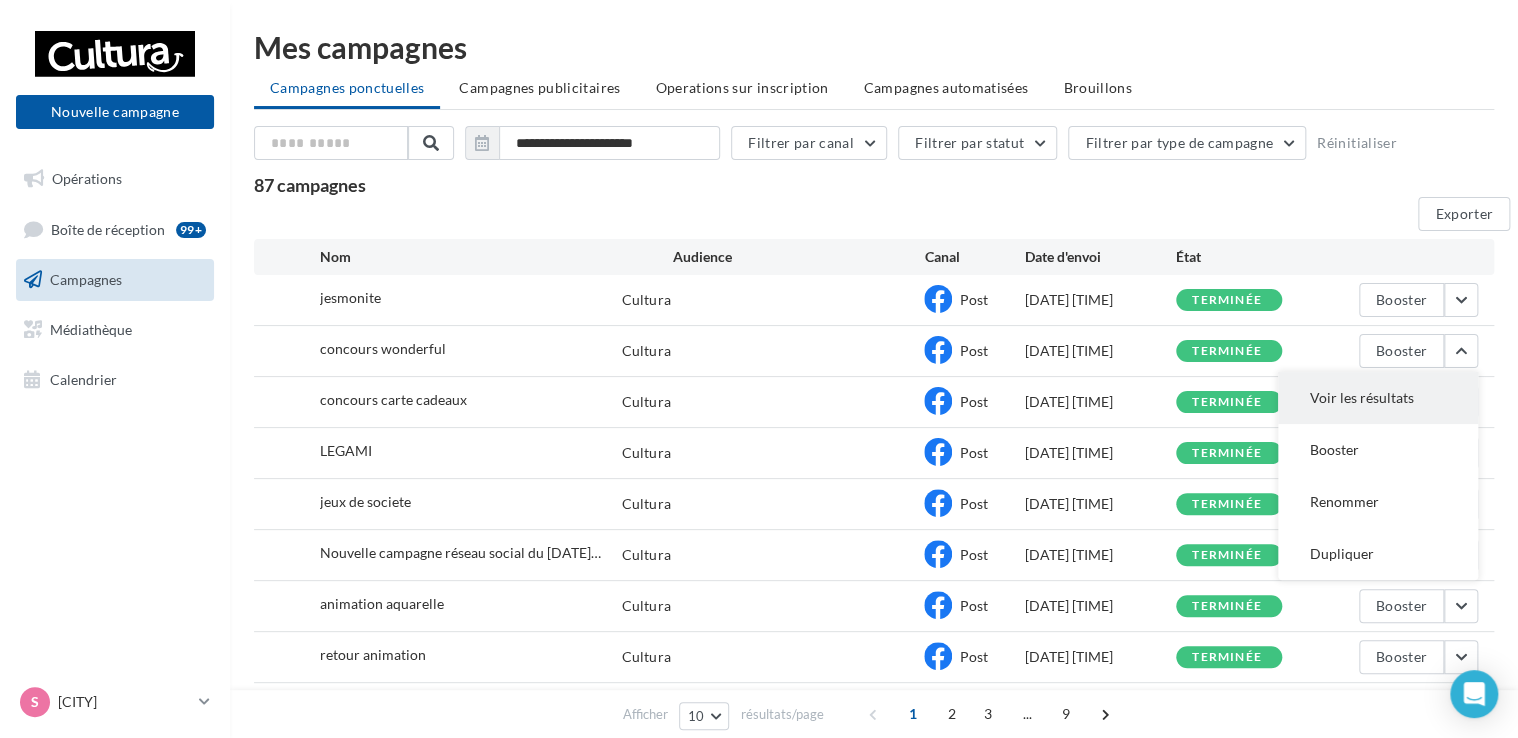 click on "Voir les résultats" at bounding box center (1378, 398) 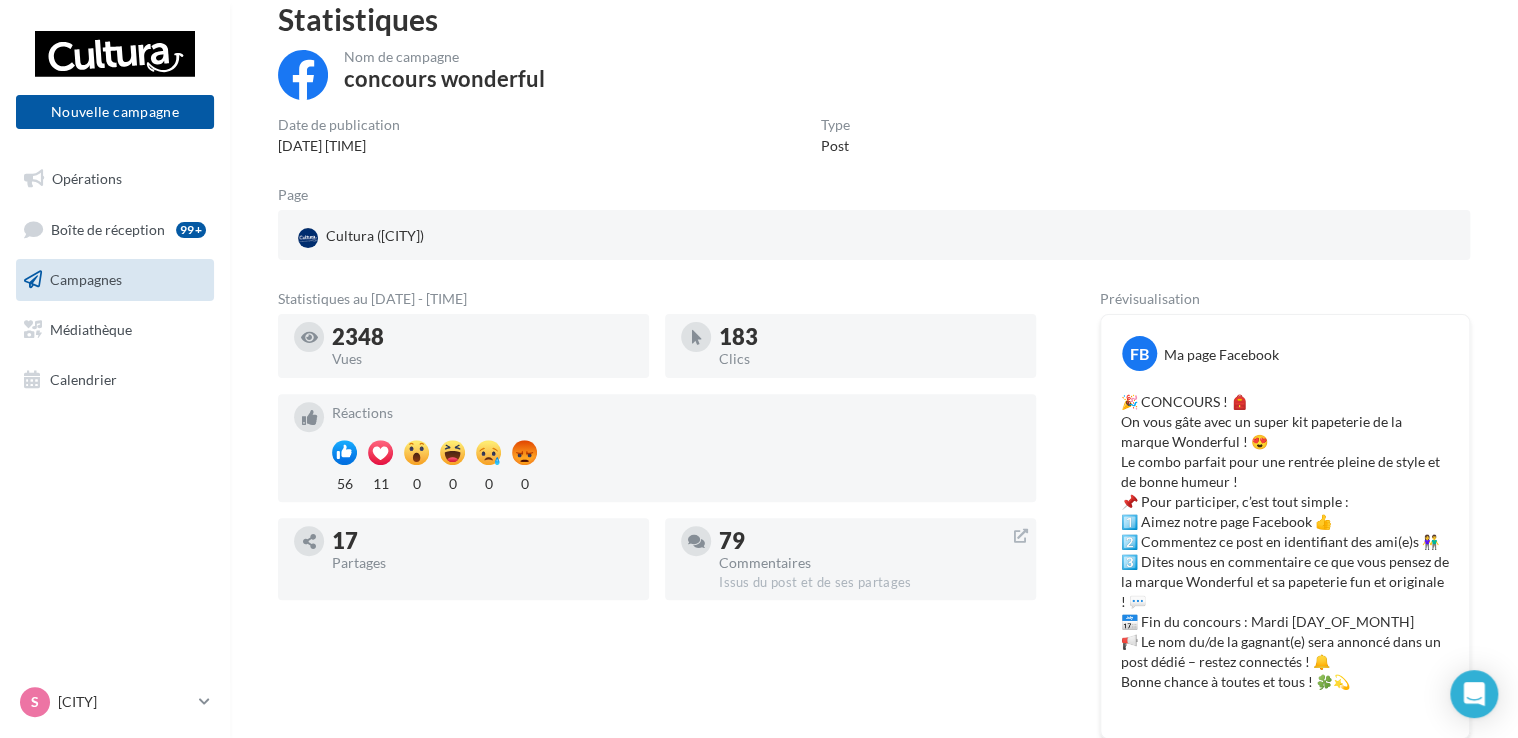 scroll, scrollTop: 0, scrollLeft: 0, axis: both 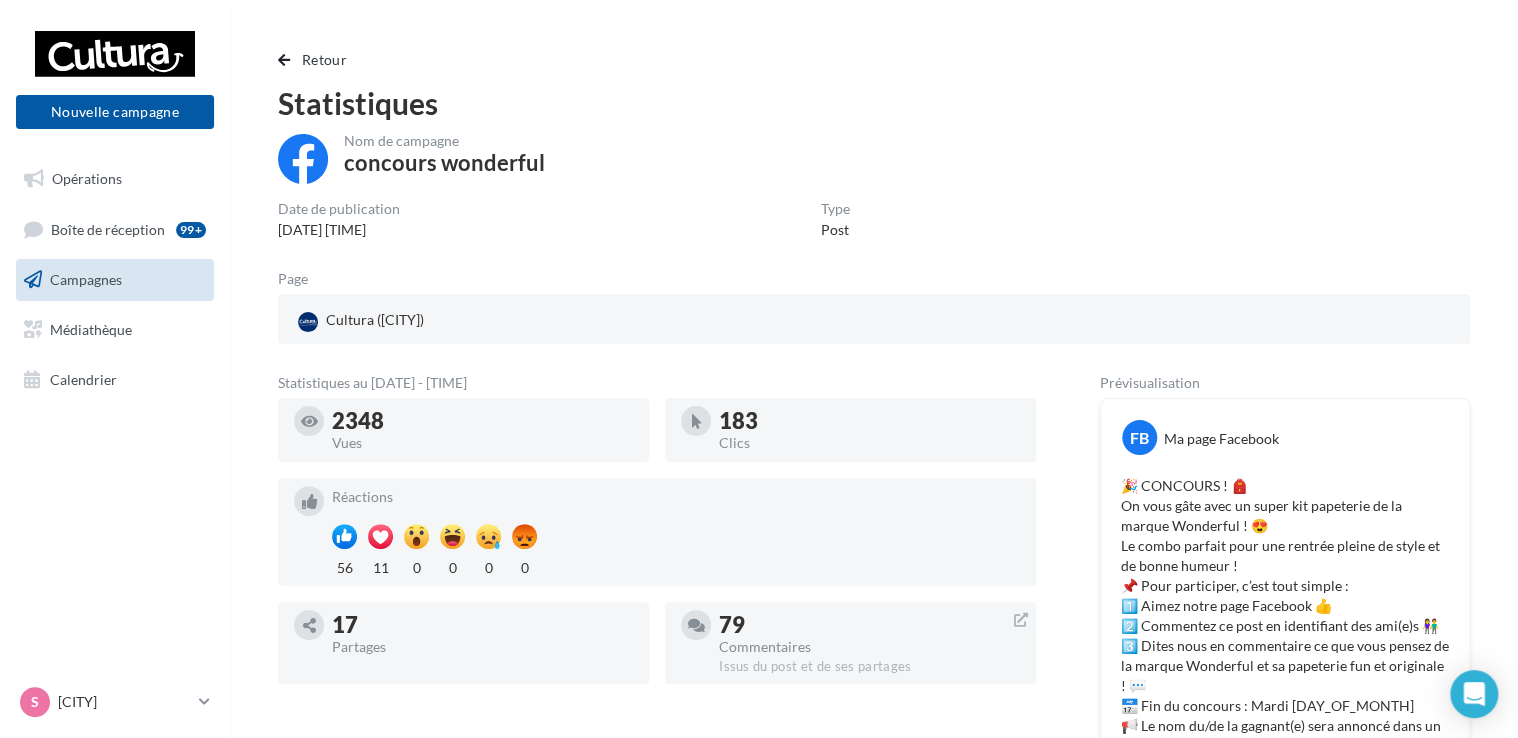 click on "Campagnes" at bounding box center (86, 279) 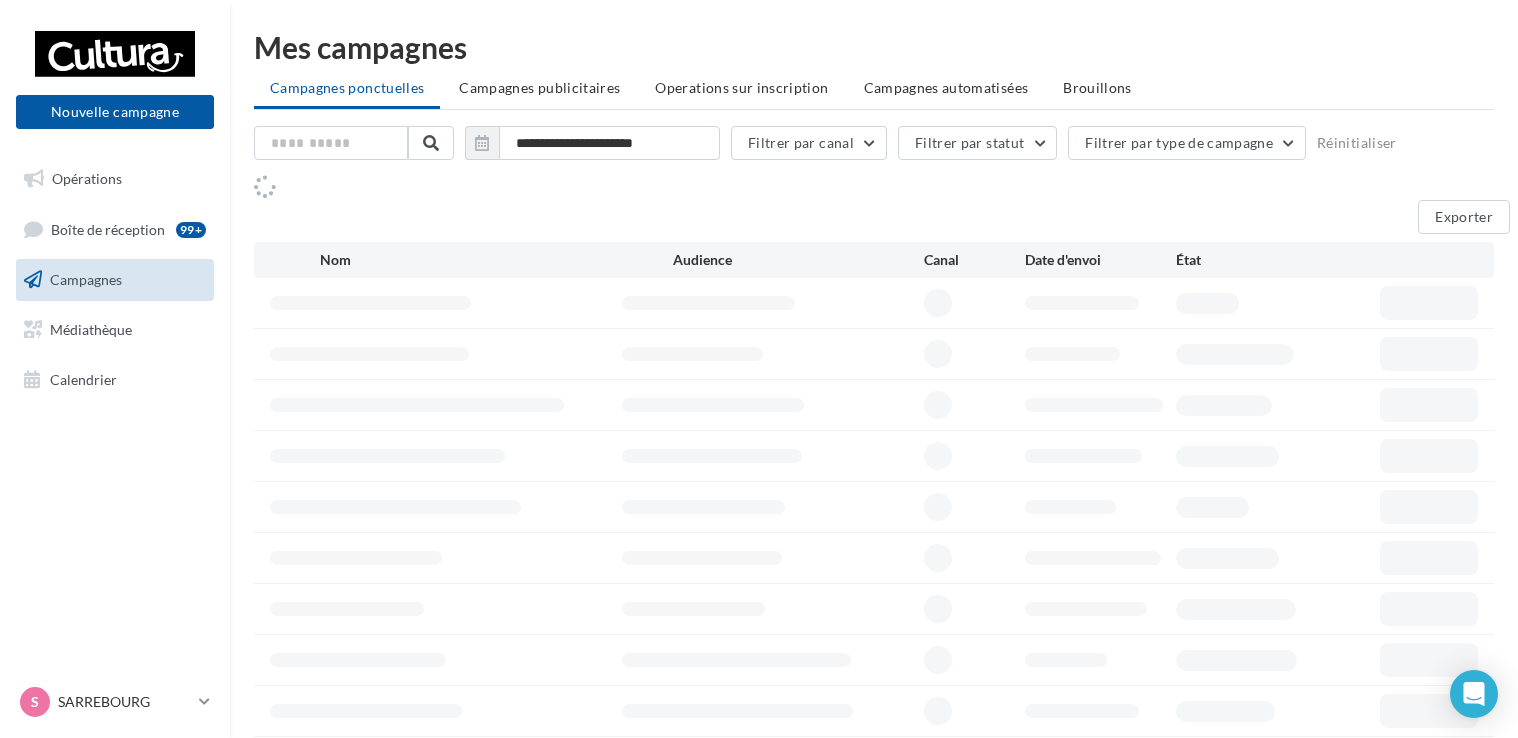 scroll, scrollTop: 0, scrollLeft: 0, axis: both 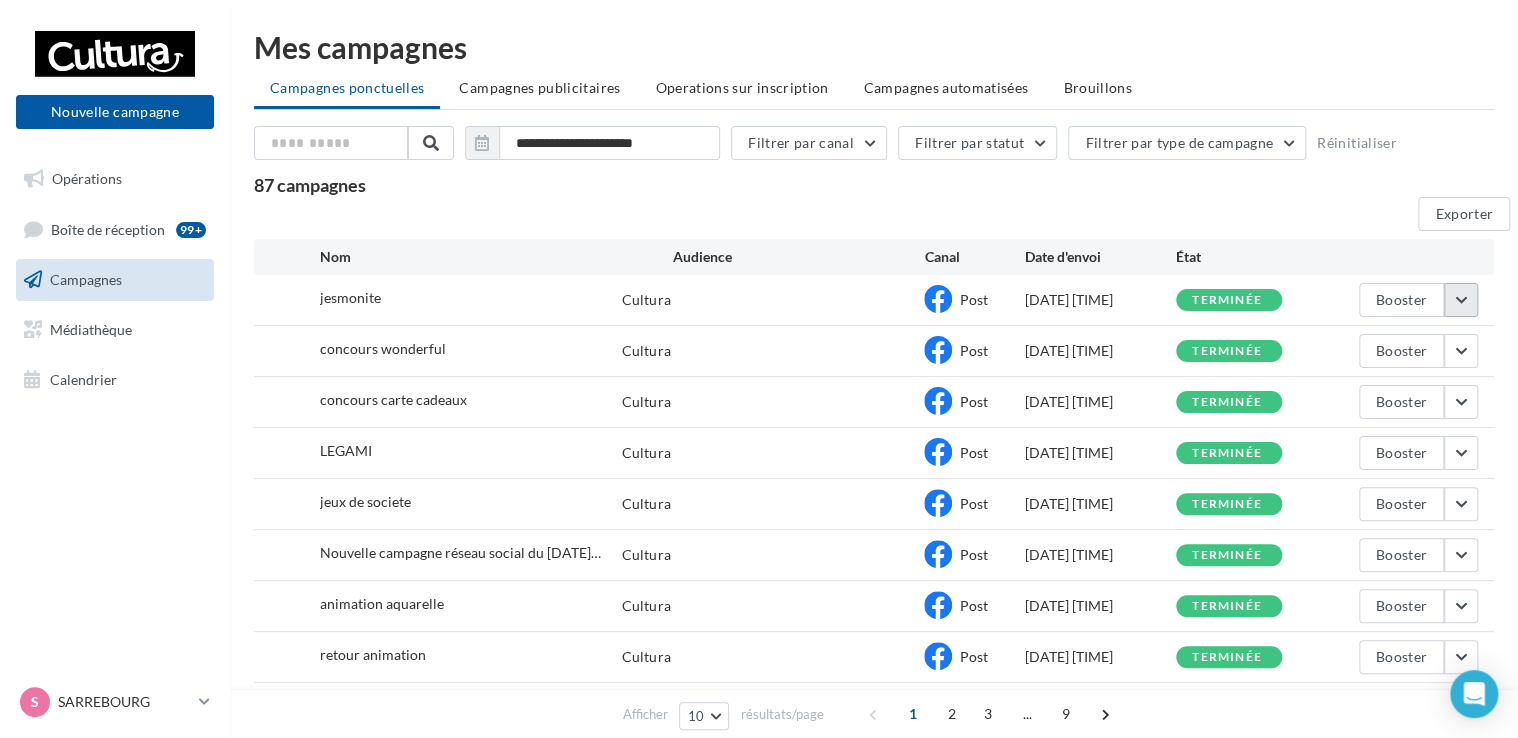 click at bounding box center [1461, 300] 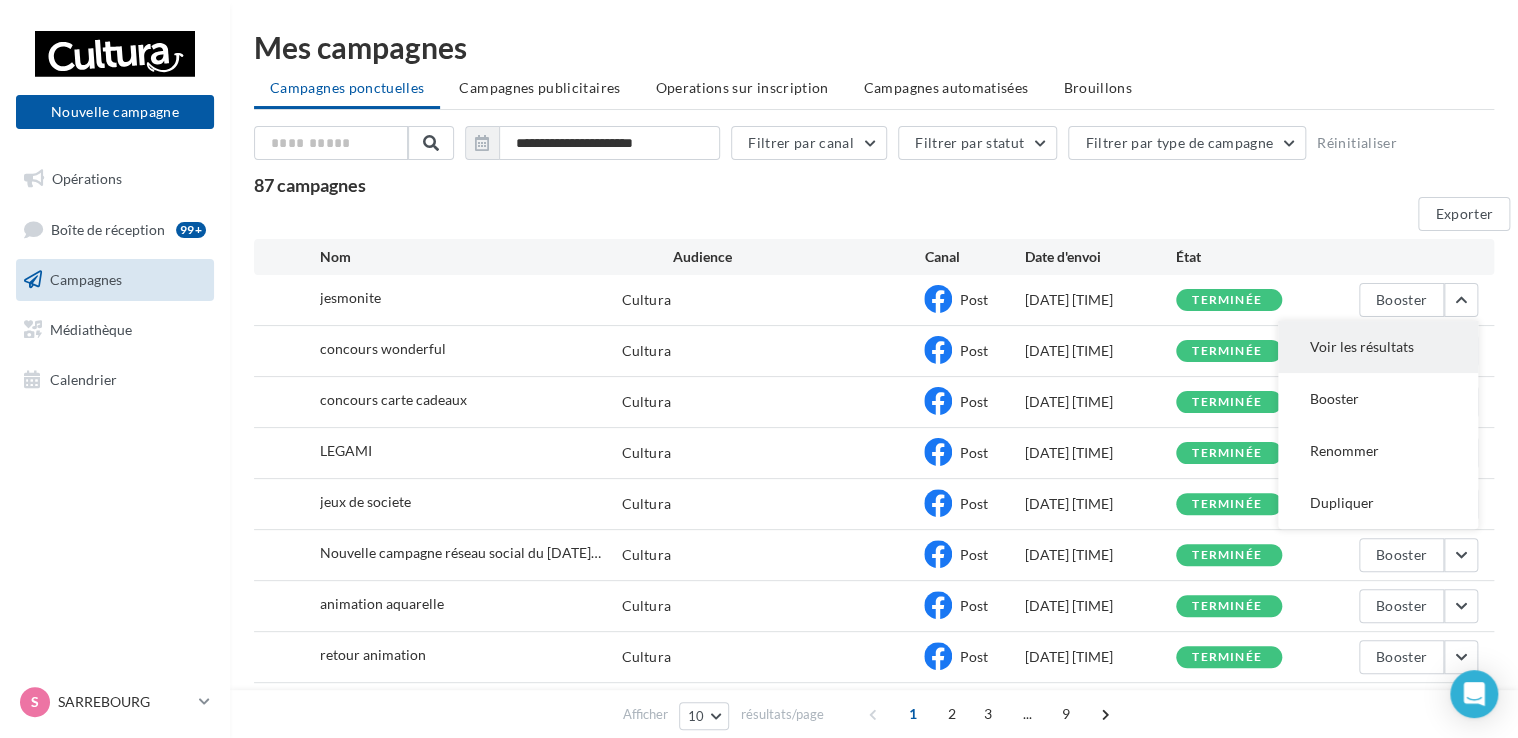 click on "Voir les résultats" at bounding box center (1378, 347) 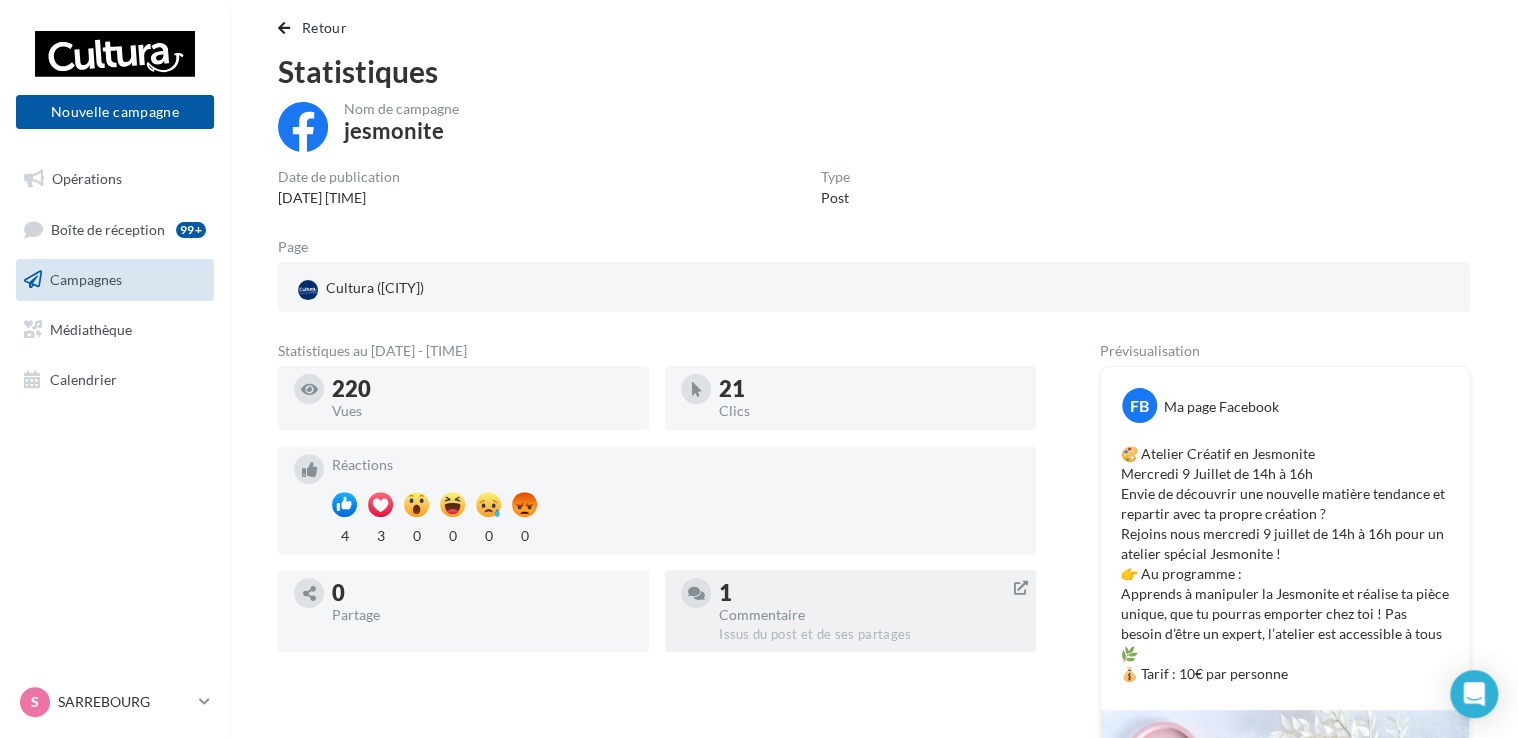 scroll, scrollTop: 0, scrollLeft: 0, axis: both 